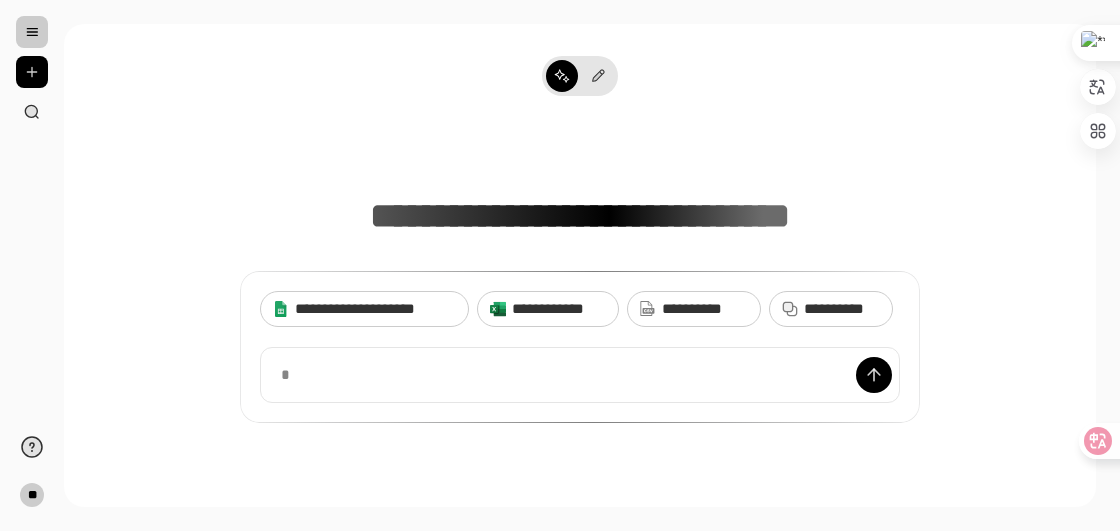 scroll, scrollTop: 0, scrollLeft: 0, axis: both 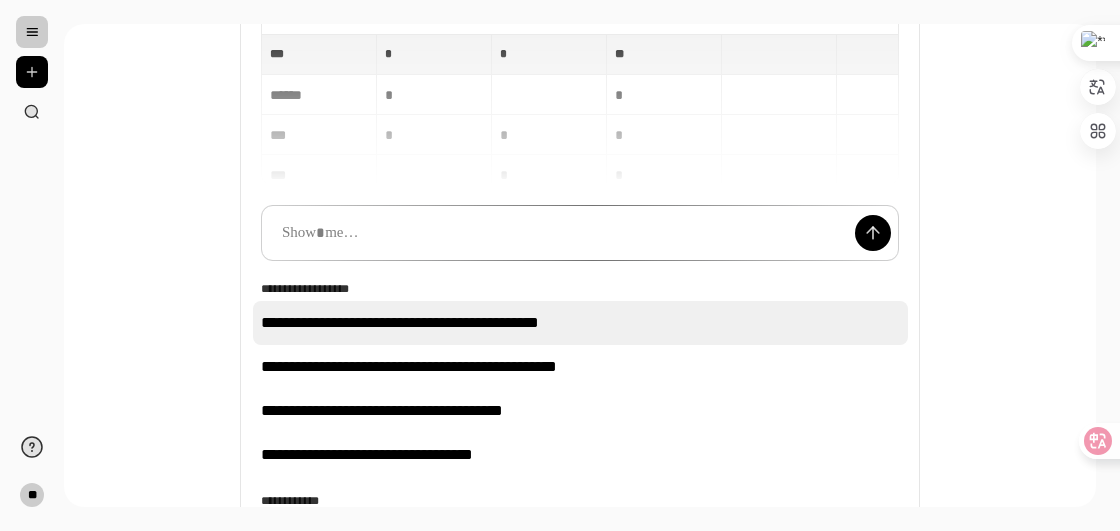 click on "**********" at bounding box center [580, 323] 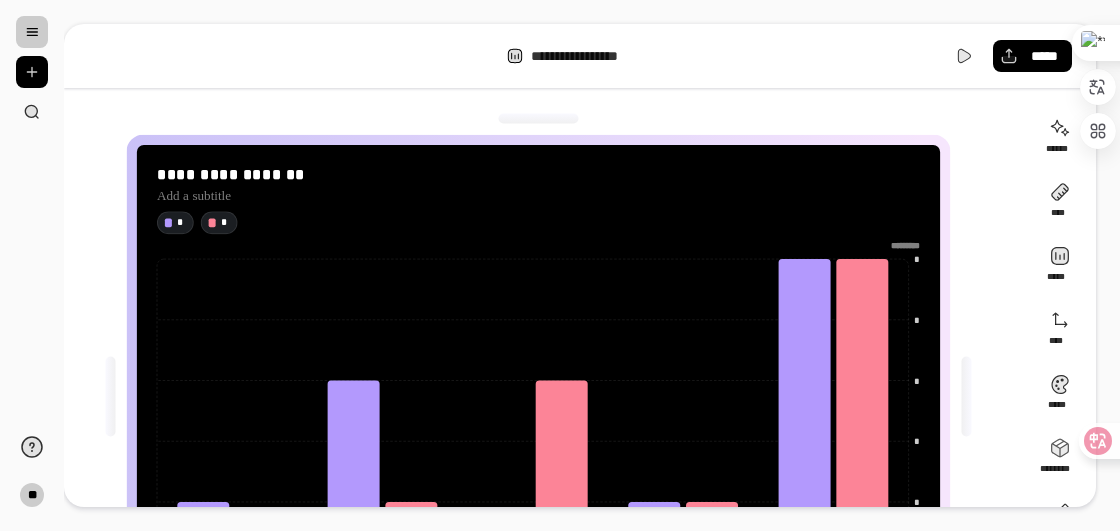 scroll, scrollTop: 0, scrollLeft: 0, axis: both 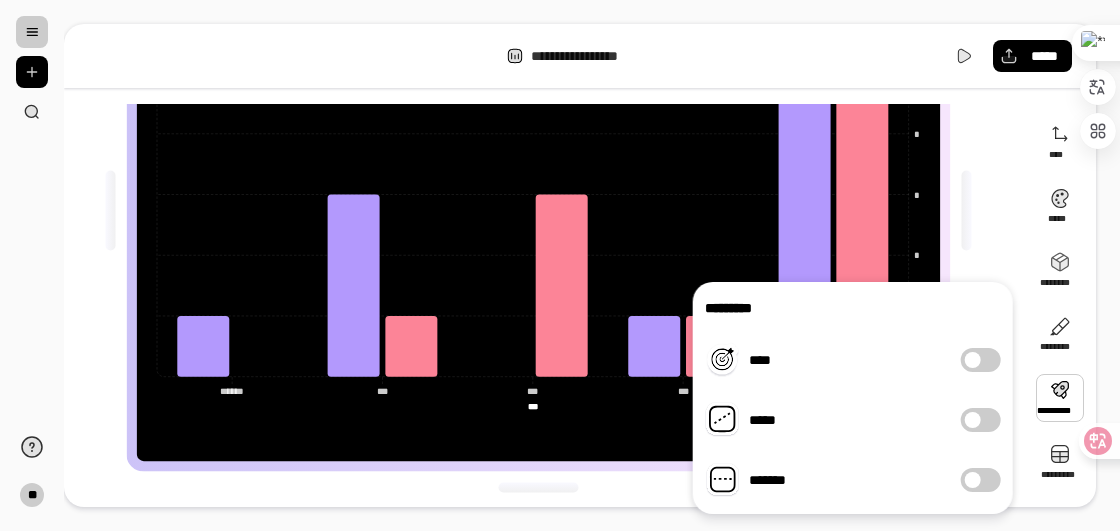 drag, startPoint x: 979, startPoint y: 424, endPoint x: 996, endPoint y: 421, distance: 17.262676 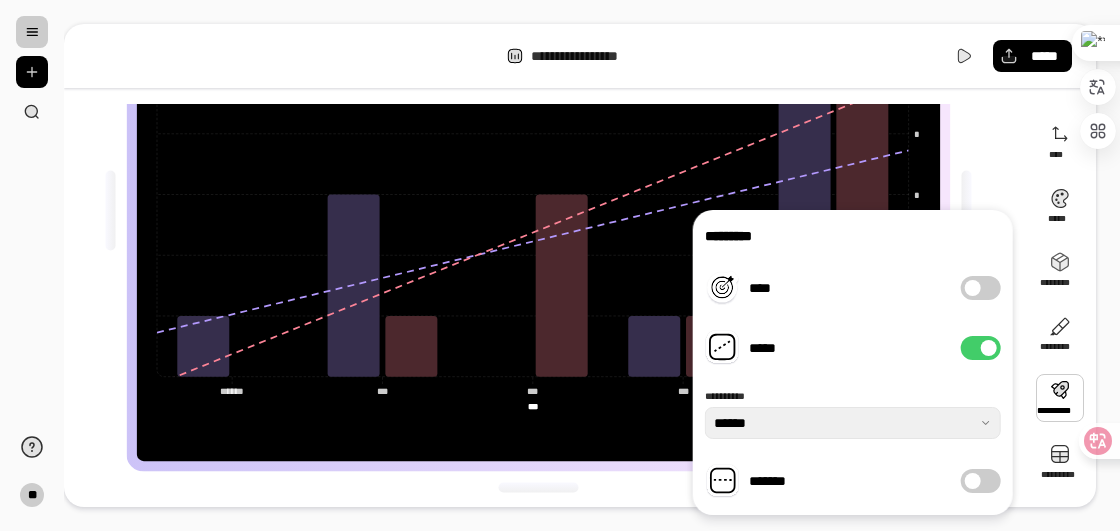 drag, startPoint x: 973, startPoint y: 357, endPoint x: 952, endPoint y: 355, distance: 21.095022 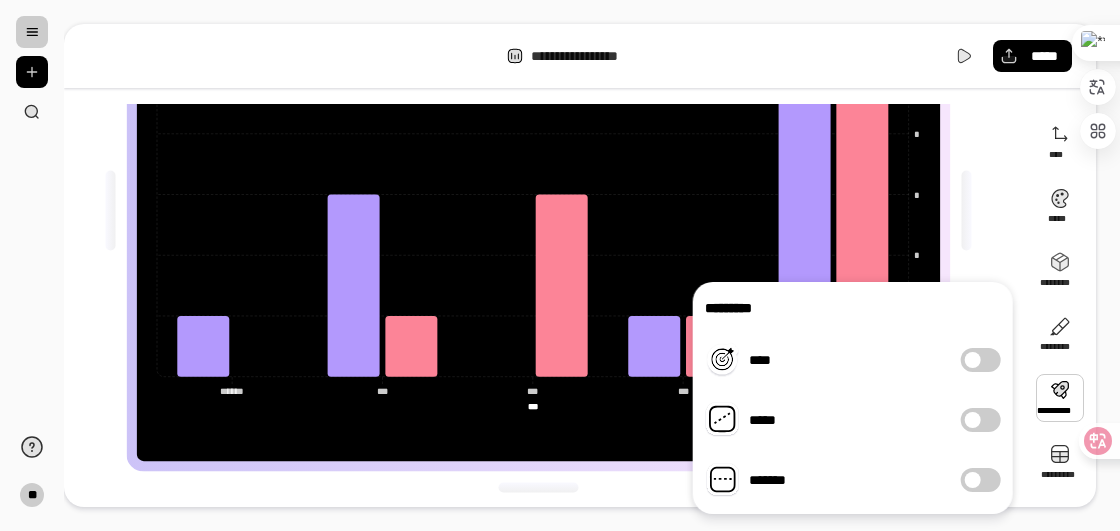 drag, startPoint x: 977, startPoint y: 487, endPoint x: 1006, endPoint y: 487, distance: 29 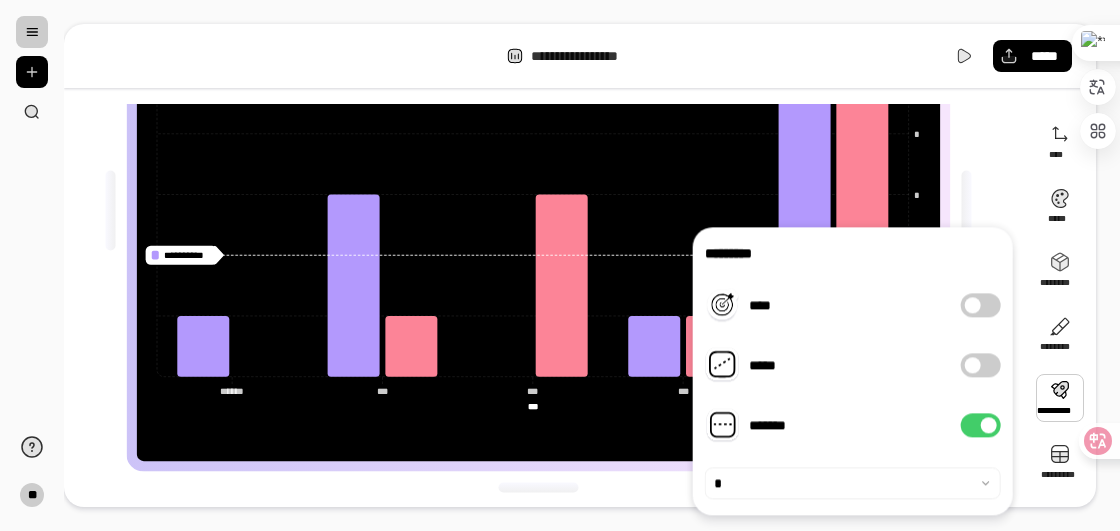 click on "*******" at bounding box center [981, 425] 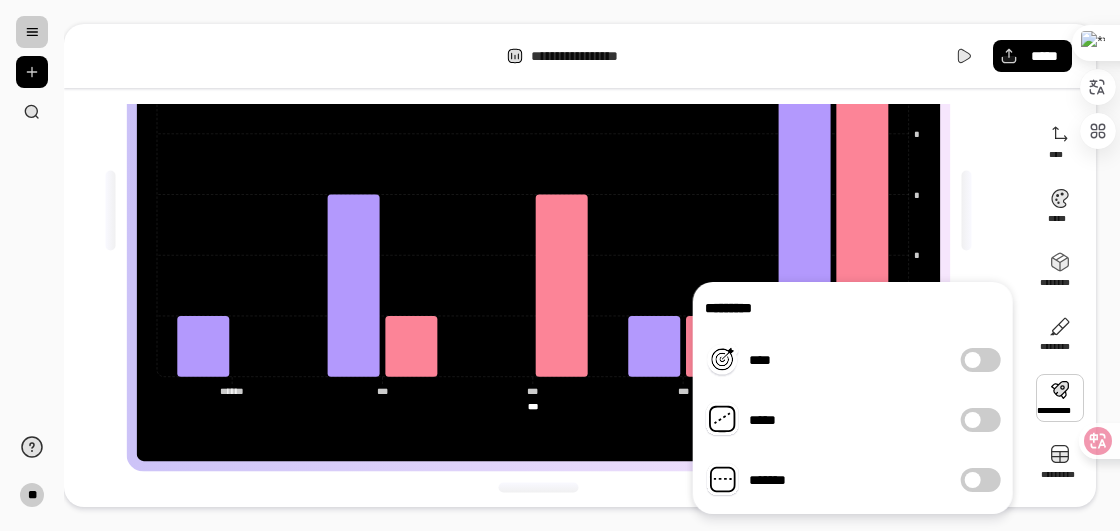 click at bounding box center [967, 210] 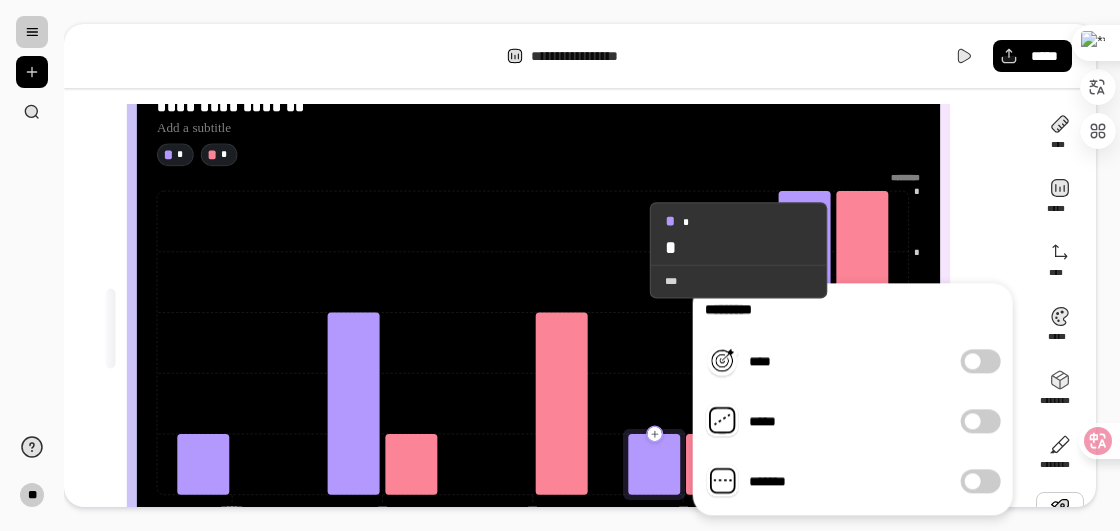 scroll, scrollTop: 100, scrollLeft: 0, axis: vertical 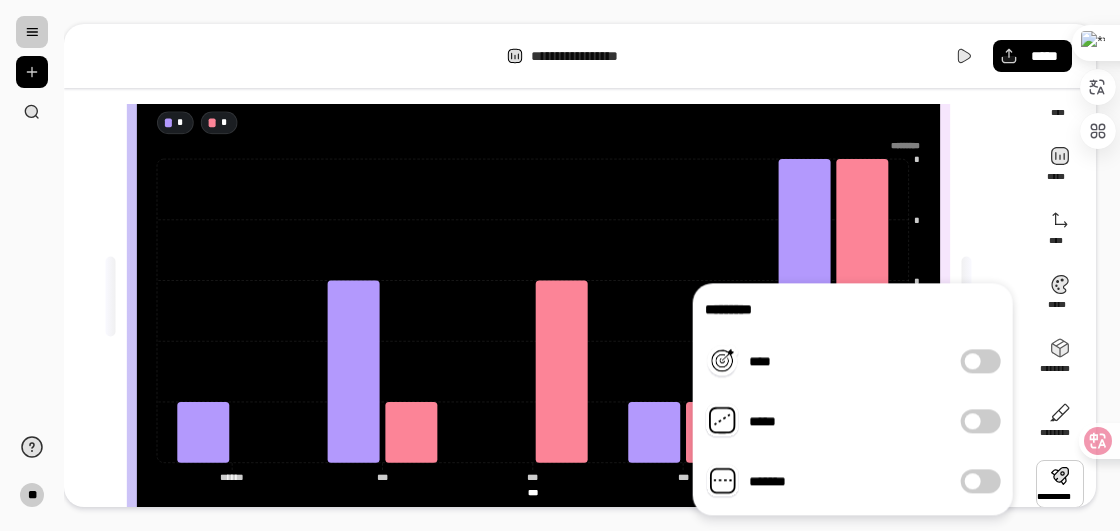 click on "**********" at bounding box center [546, 296] 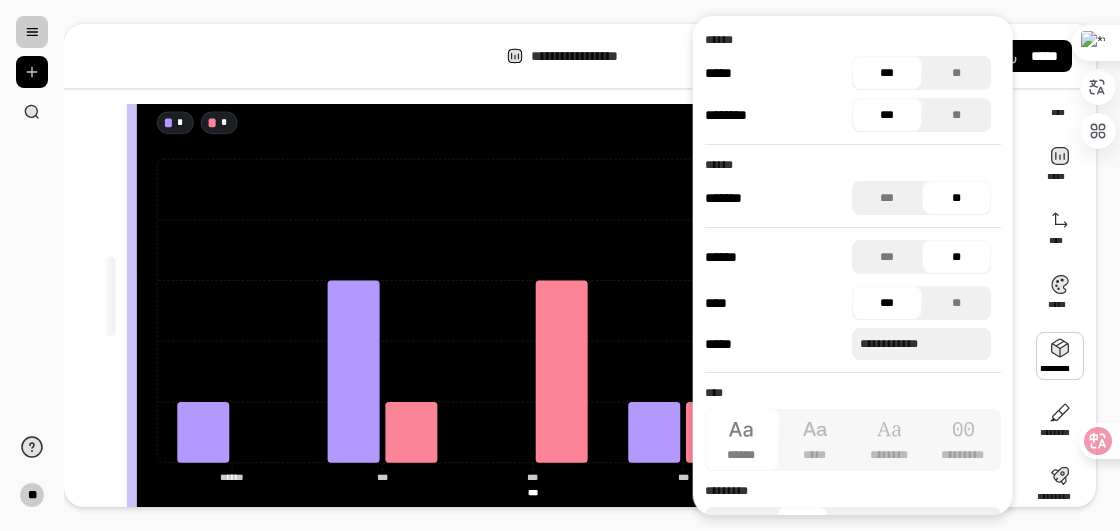 scroll, scrollTop: 186, scrollLeft: 0, axis: vertical 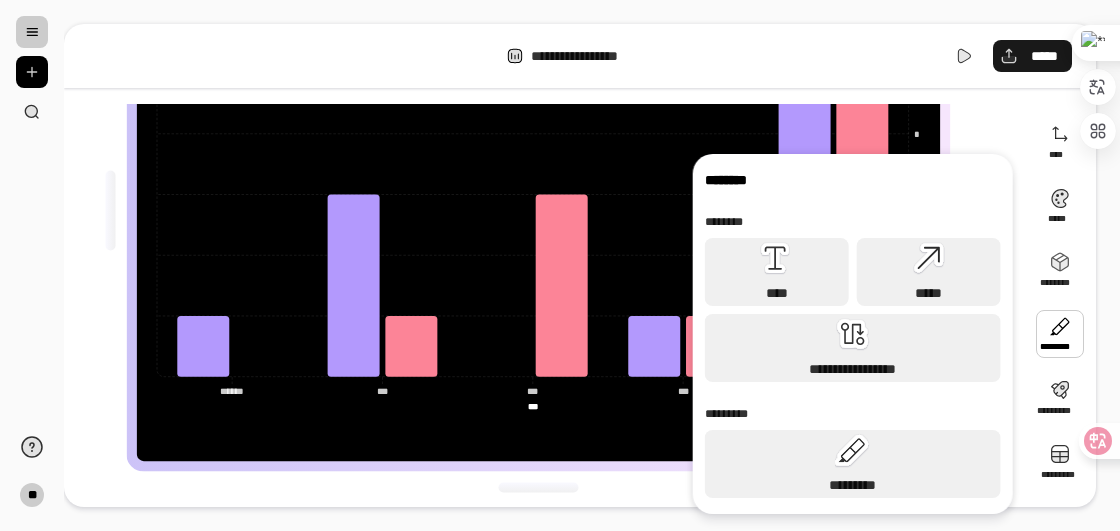 click on "*****" at bounding box center (1032, 56) 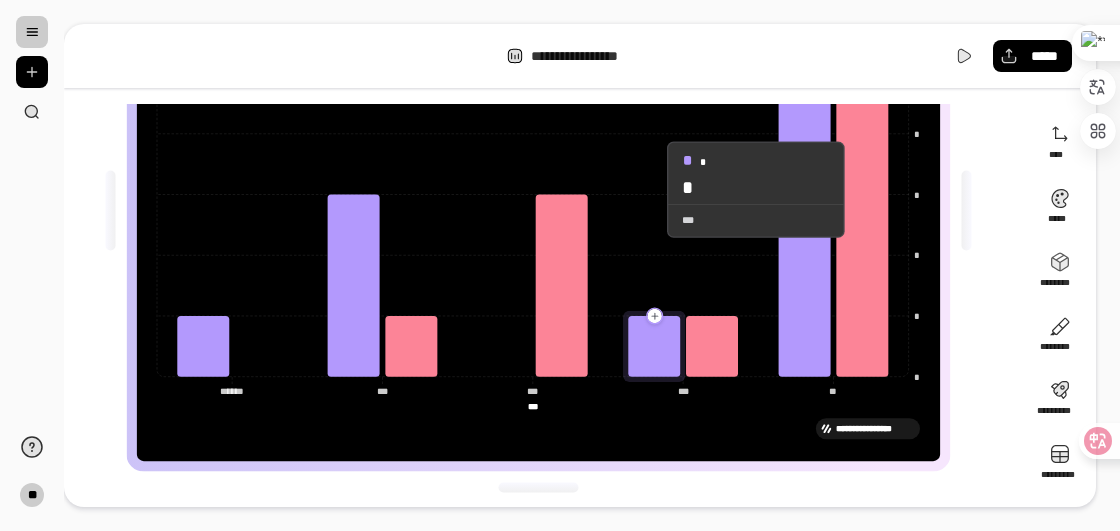 click 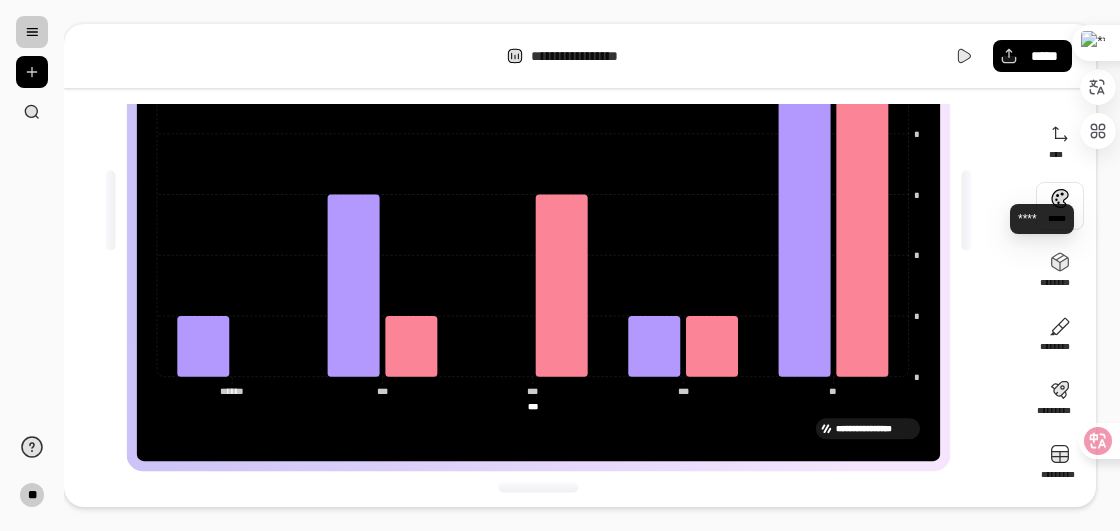 click at bounding box center (1060, 206) 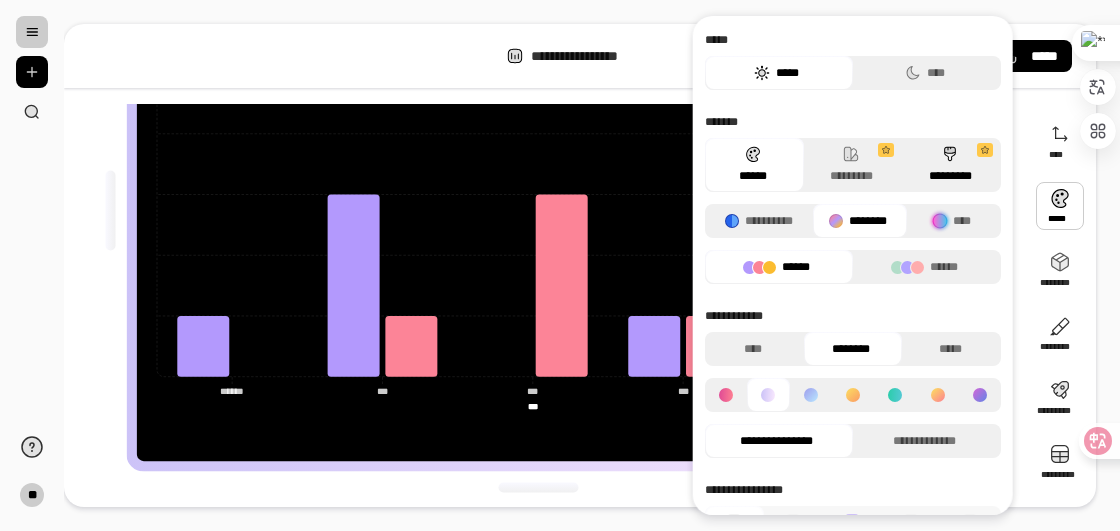 click on "*********" at bounding box center (949, 165) 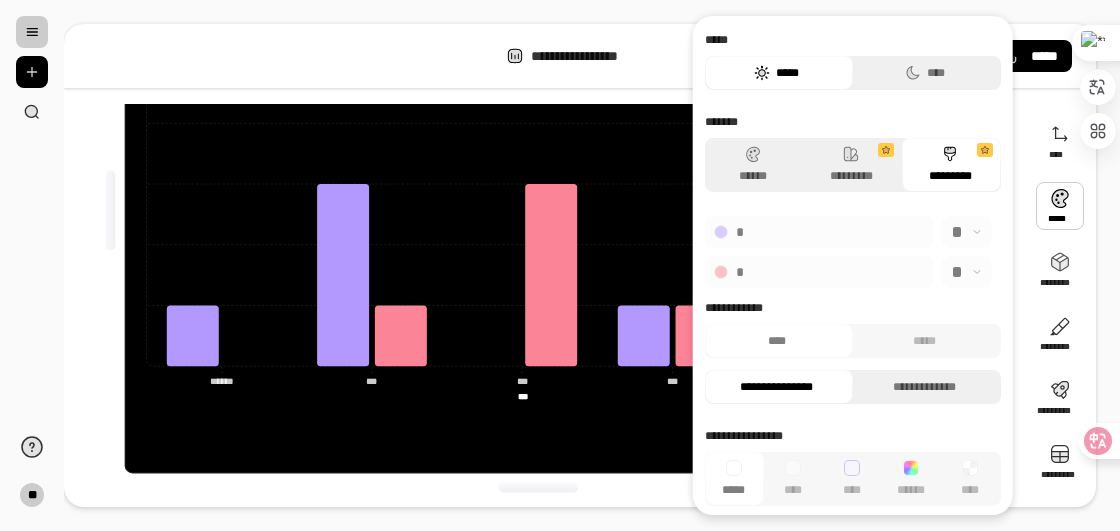 scroll, scrollTop: 180, scrollLeft: 0, axis: vertical 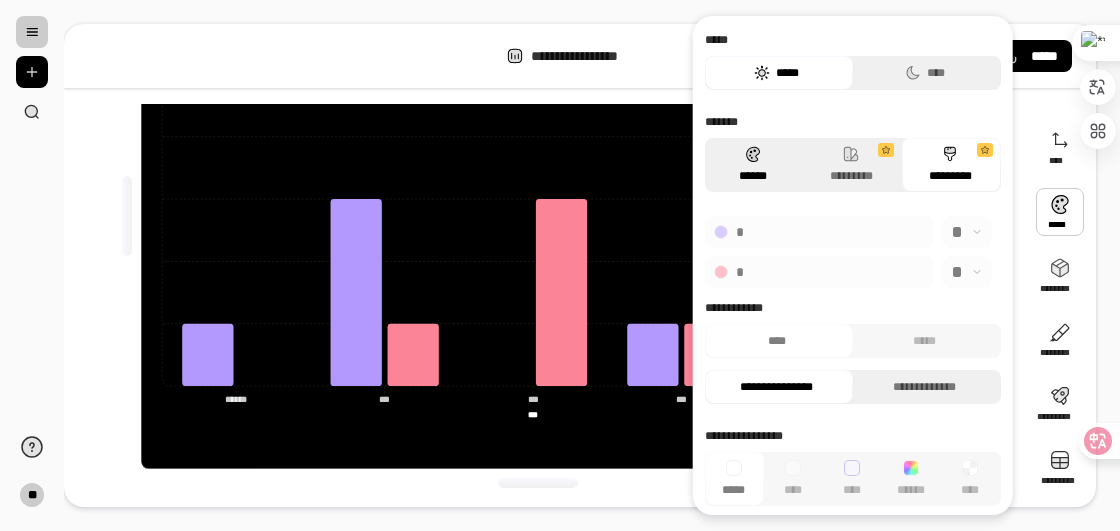 click on "******" at bounding box center (752, 165) 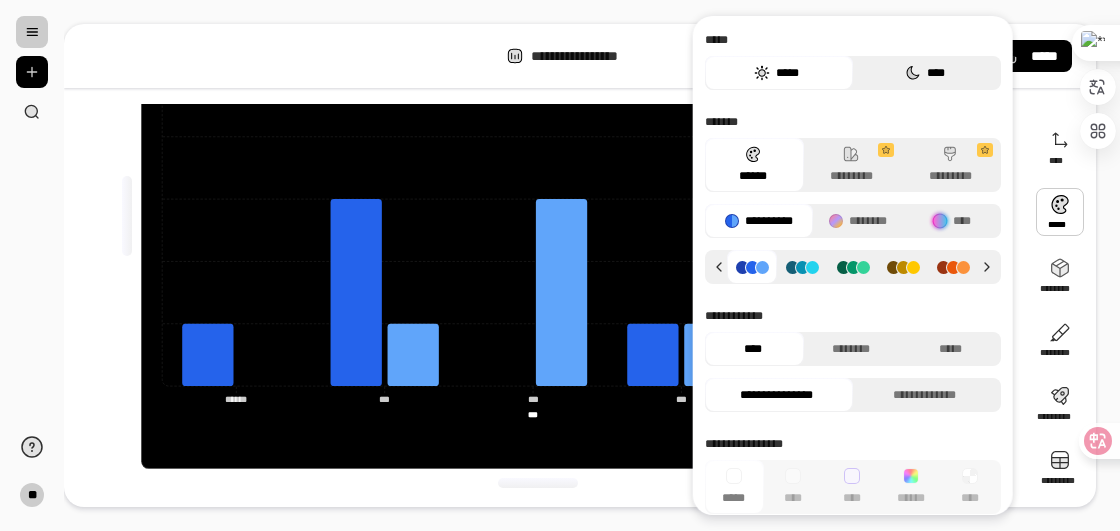click 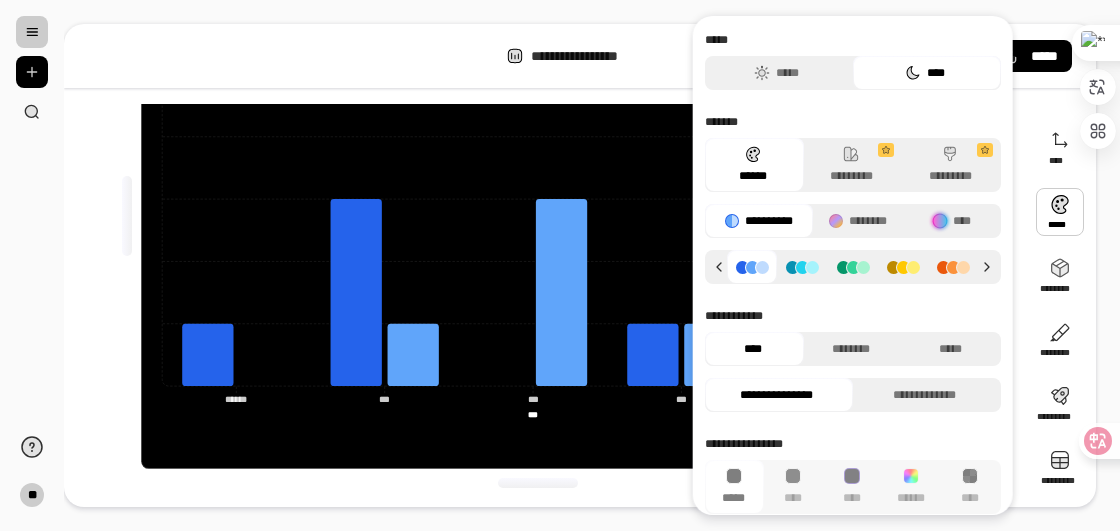 click 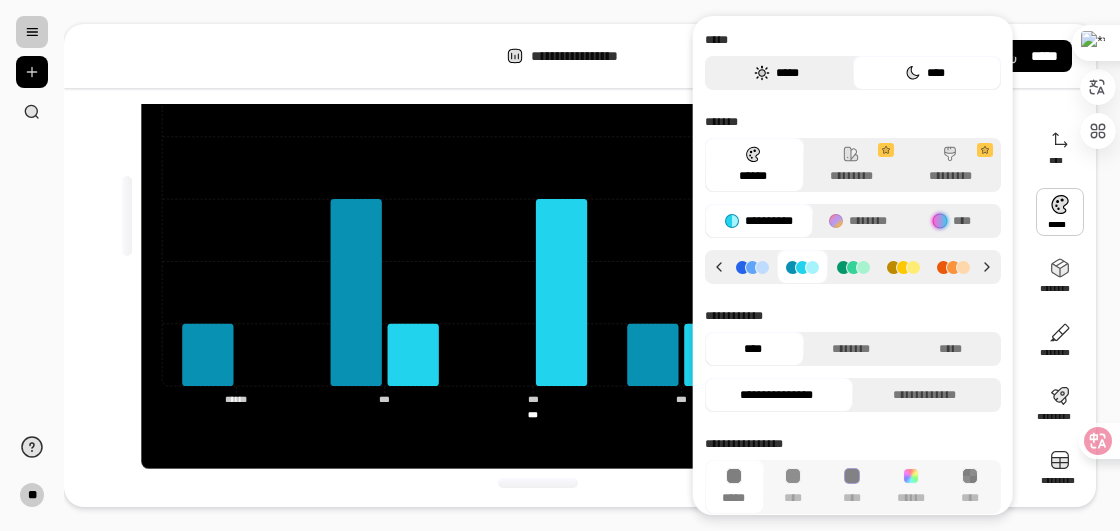click on "*****" at bounding box center [776, 73] 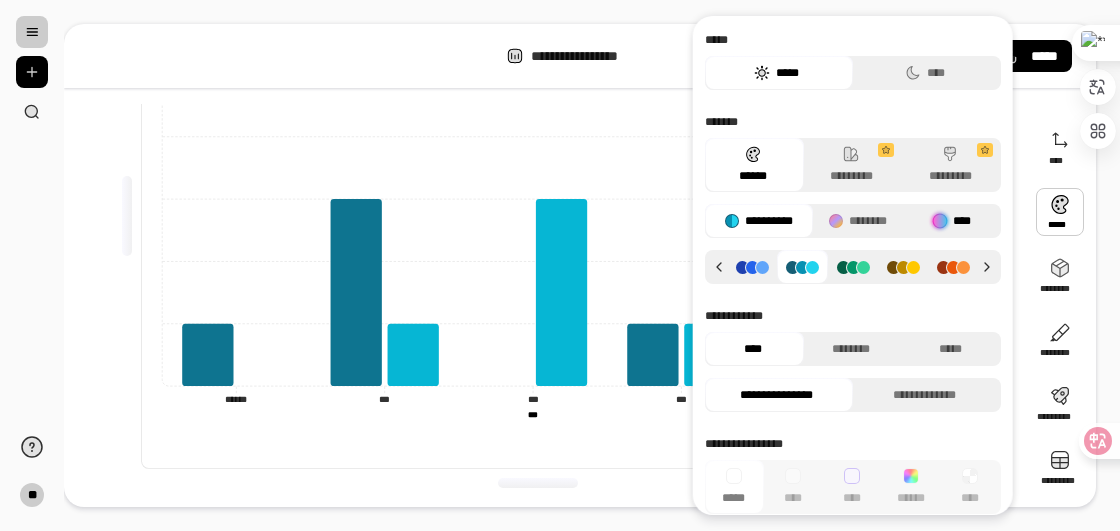 click at bounding box center [939, 221] 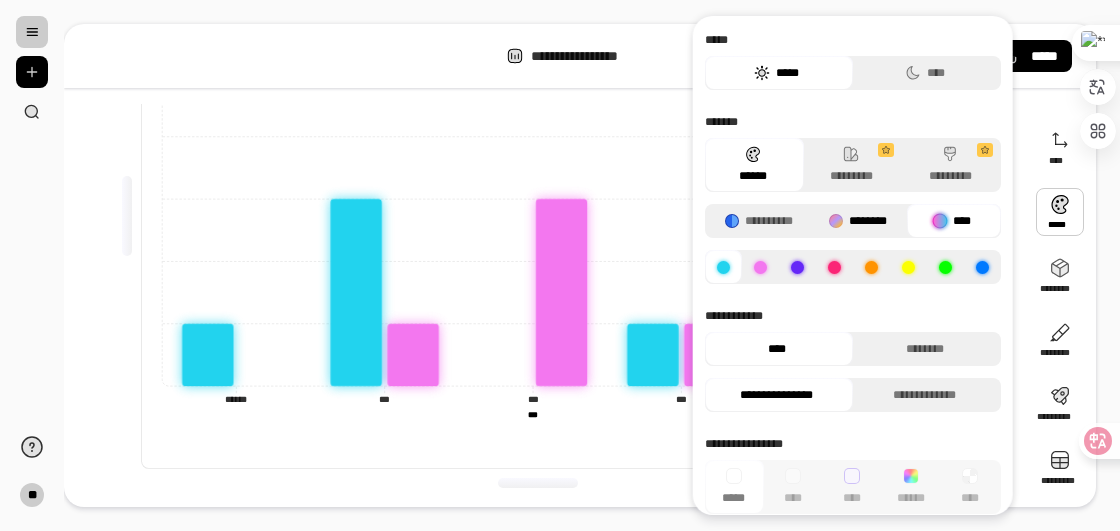 click on "********" at bounding box center [857, 221] 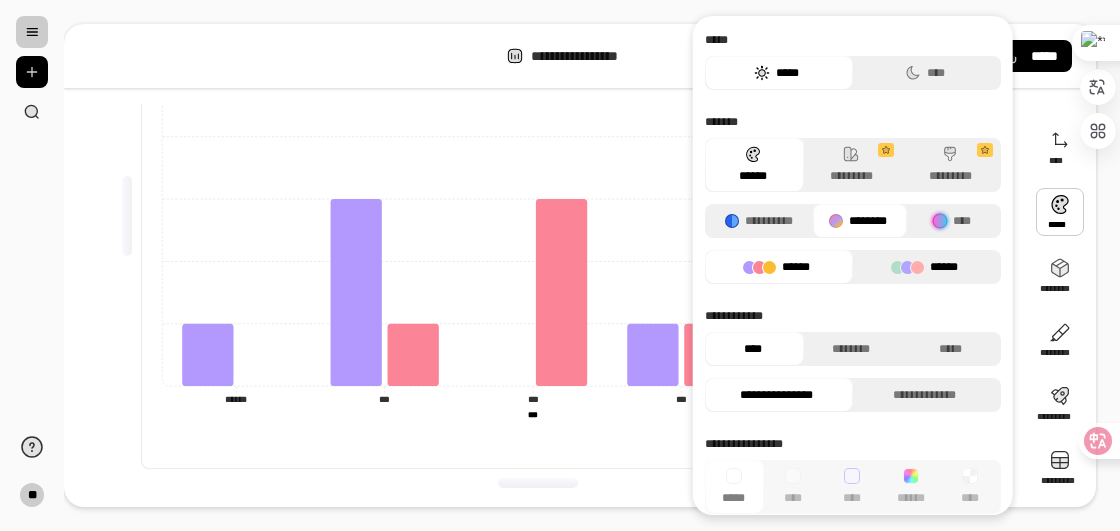 click on "******" at bounding box center [924, 267] 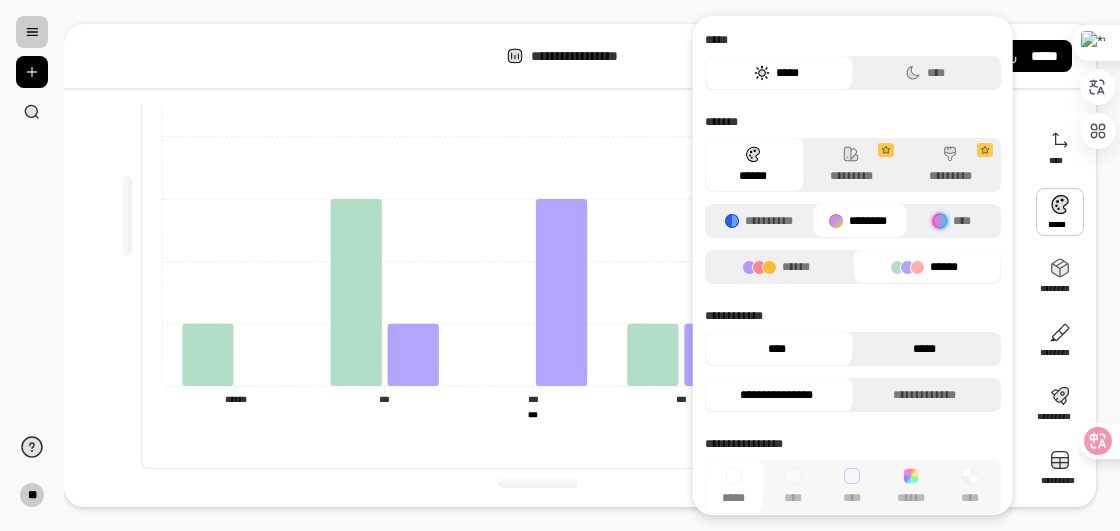 click on "*****" at bounding box center [924, 349] 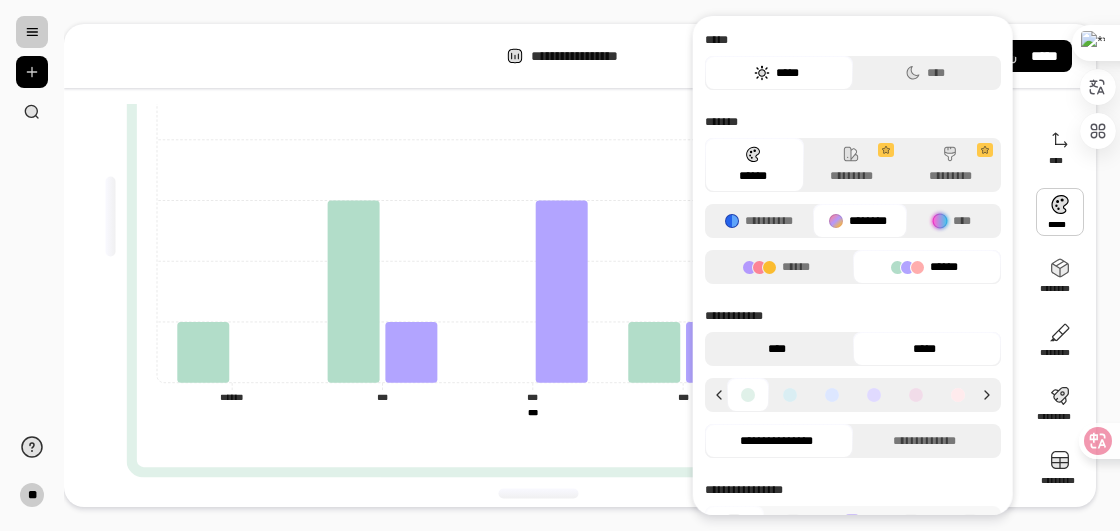 click on "****" at bounding box center [776, 349] 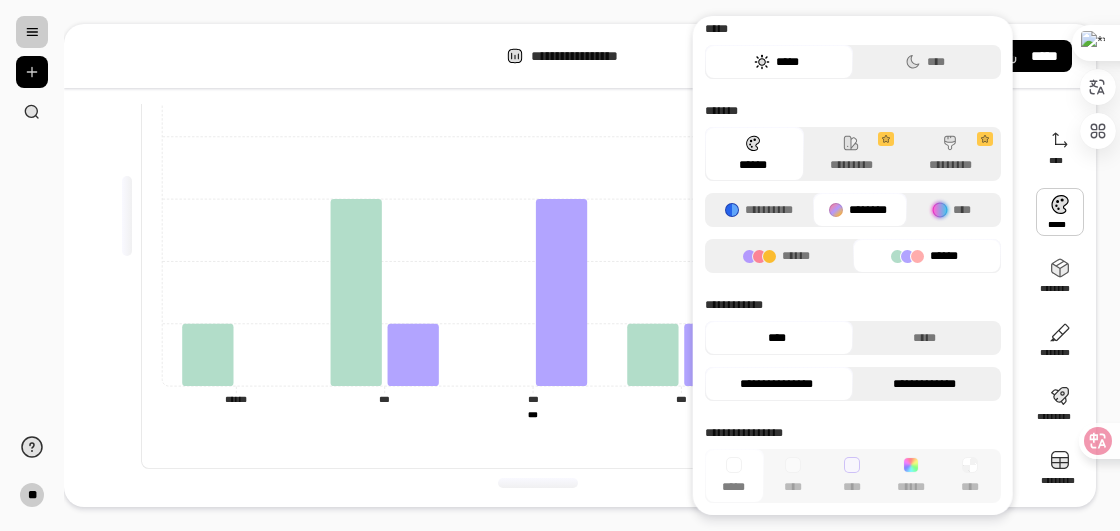 scroll, scrollTop: 14, scrollLeft: 0, axis: vertical 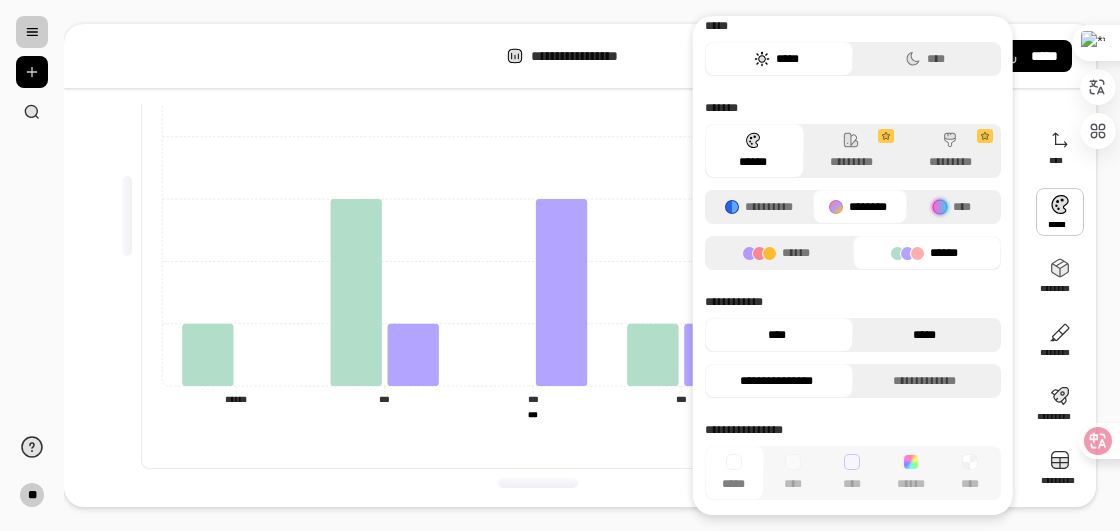 click on "*****" at bounding box center [924, 335] 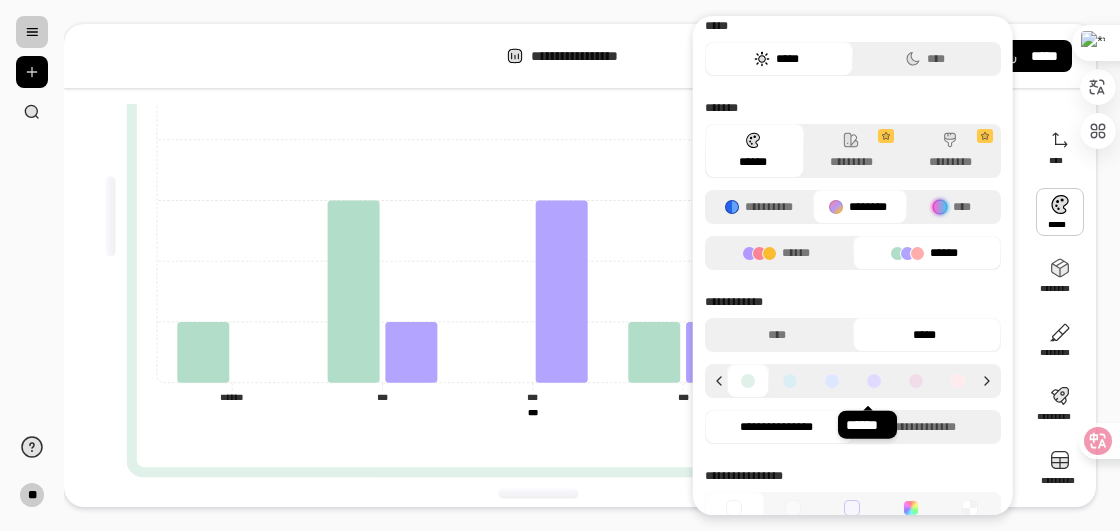 click at bounding box center (874, 381) 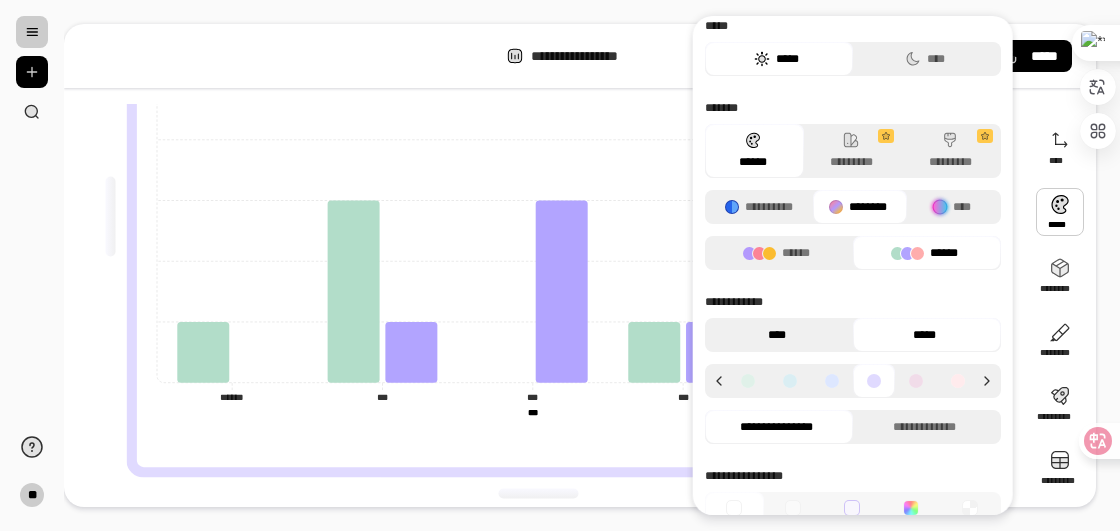 click on "****" at bounding box center (776, 335) 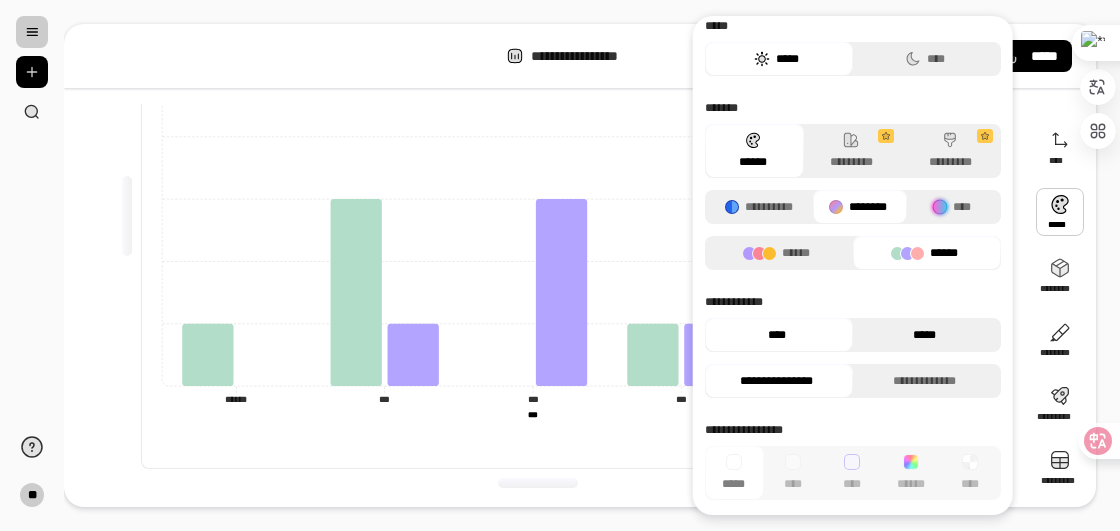 click on "*****" at bounding box center [924, 335] 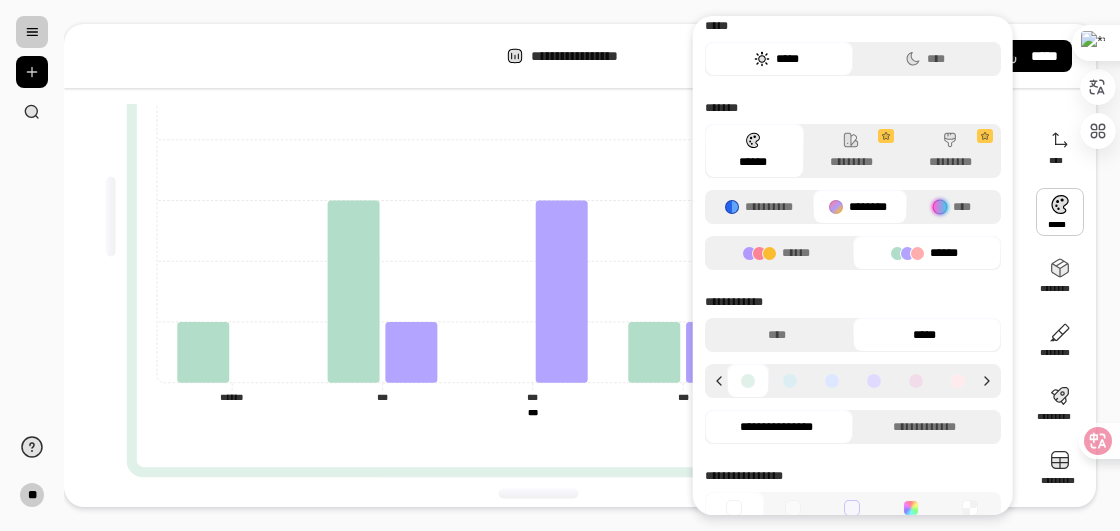 click at bounding box center (916, 381) 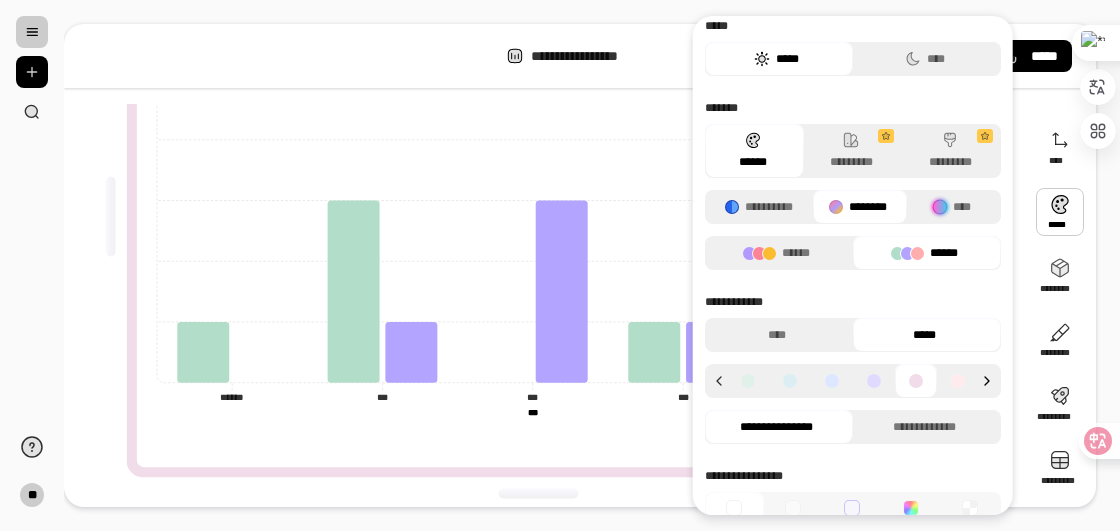 click 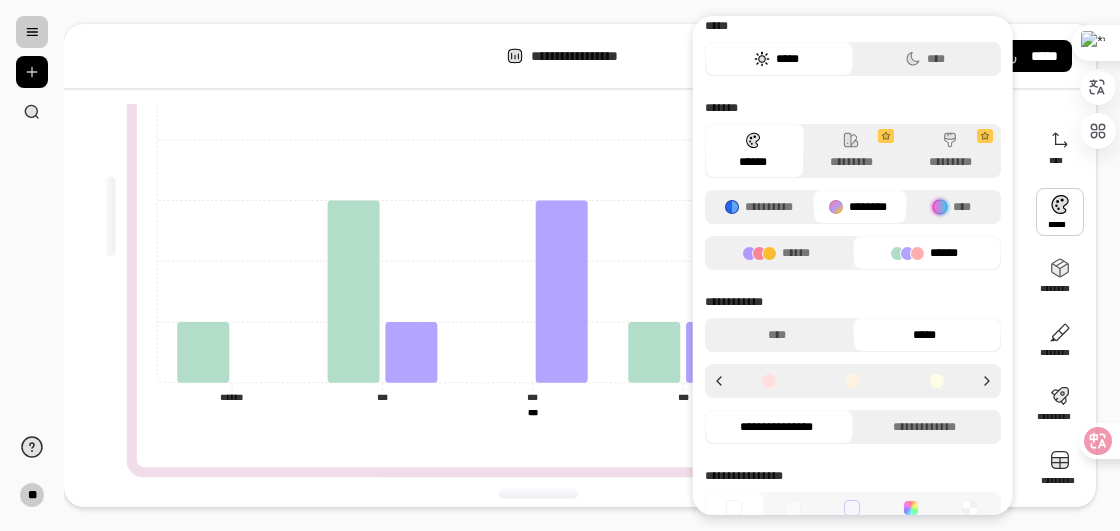 click at bounding box center [937, 381] 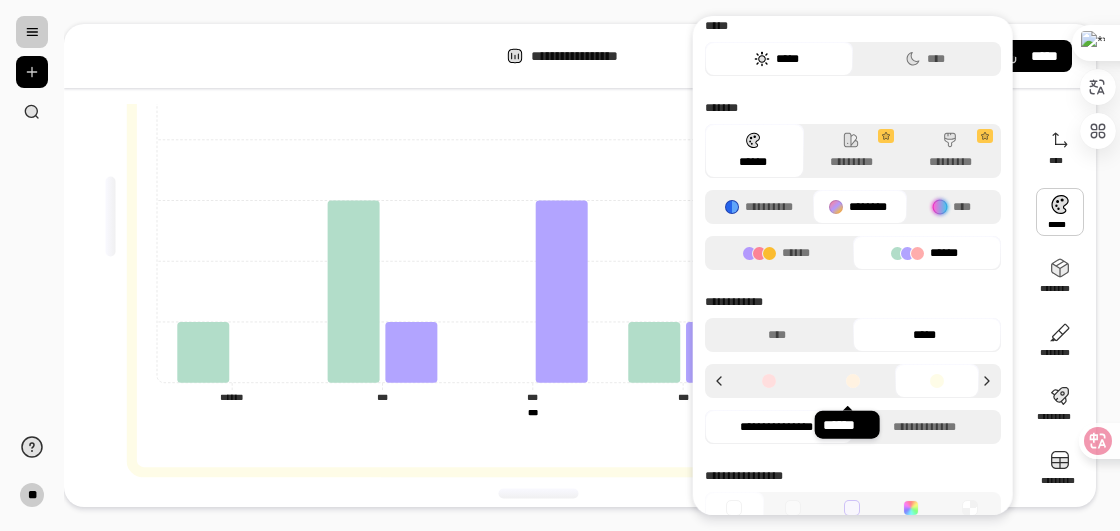 click at bounding box center (853, 381) 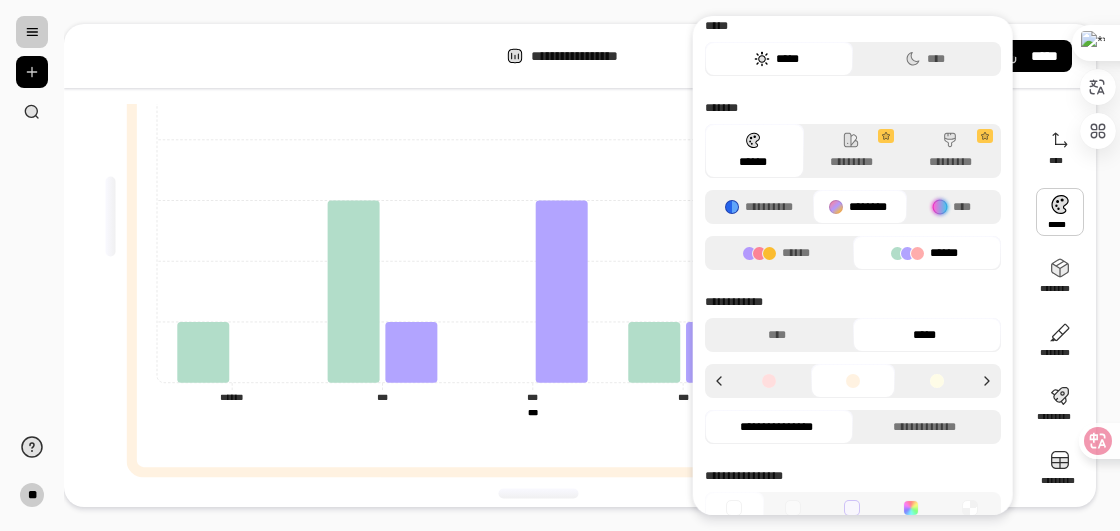 click at bounding box center [769, 381] 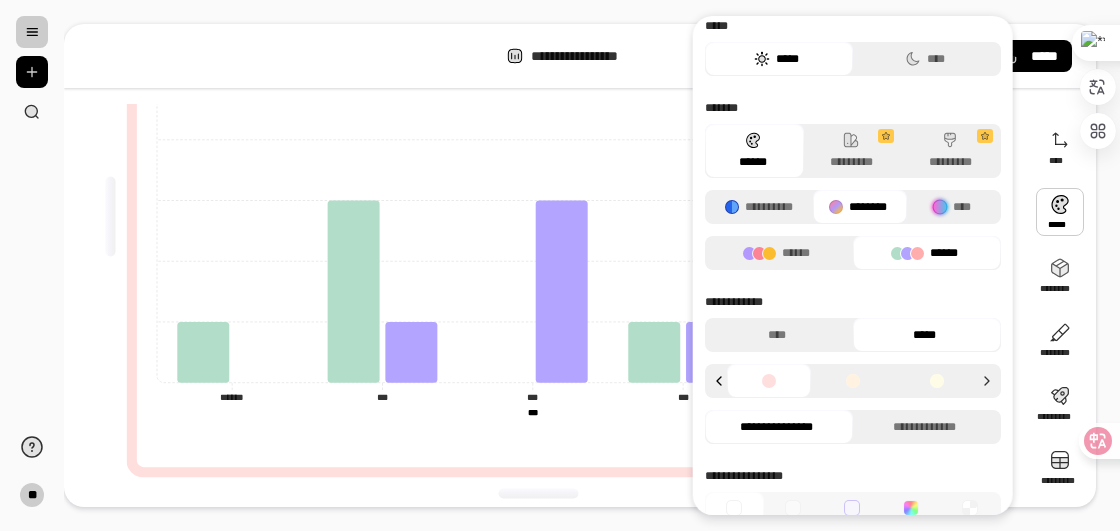 click 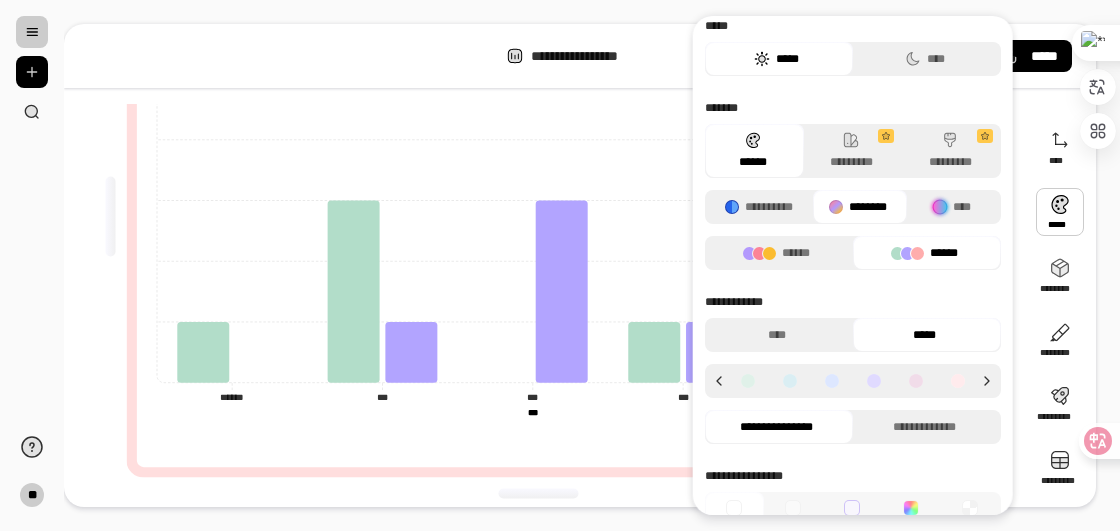 click at bounding box center (832, 381) 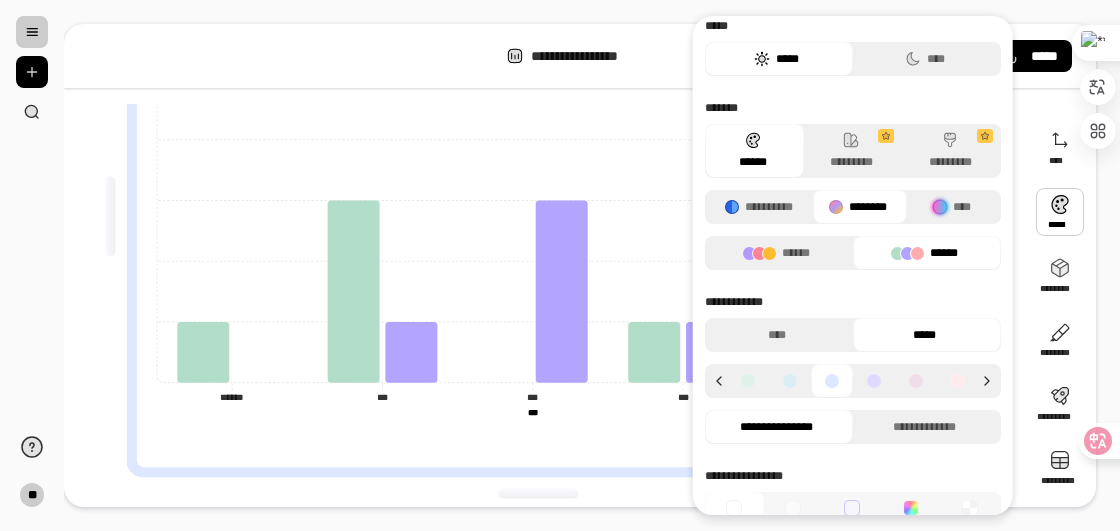 click at bounding box center [874, 381] 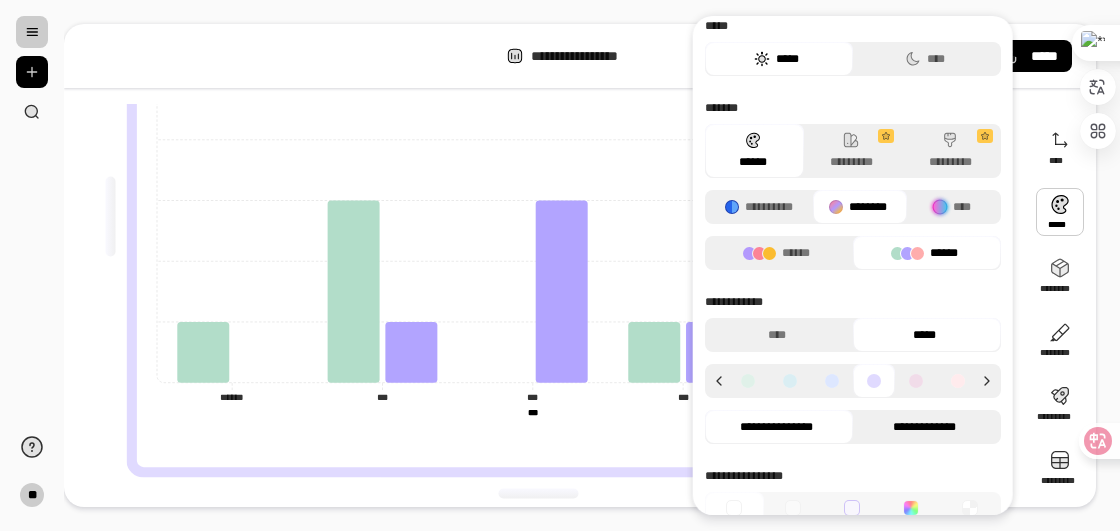 scroll, scrollTop: 60, scrollLeft: 0, axis: vertical 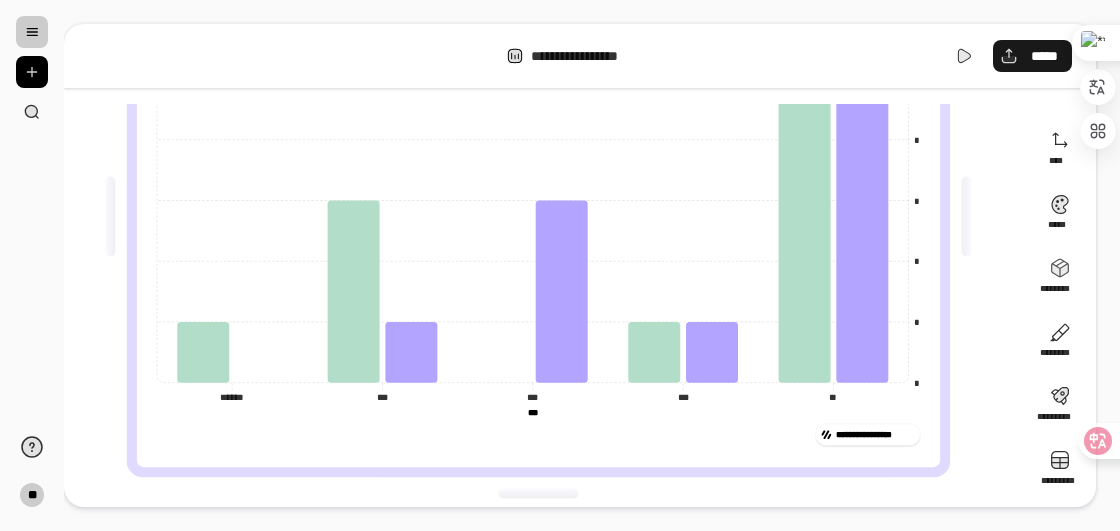 click on "*****" at bounding box center (1032, 56) 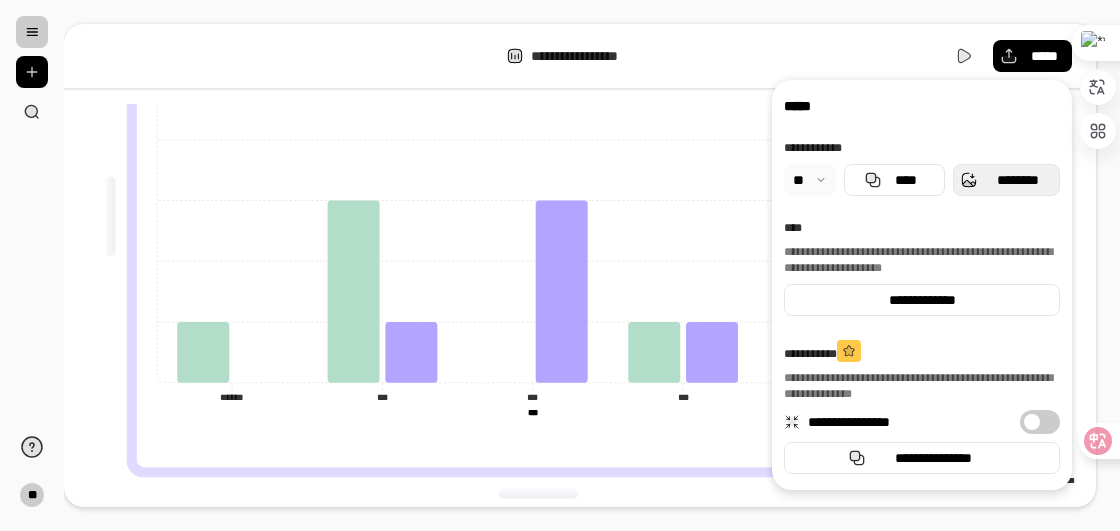 click on "********" at bounding box center [1006, 180] 